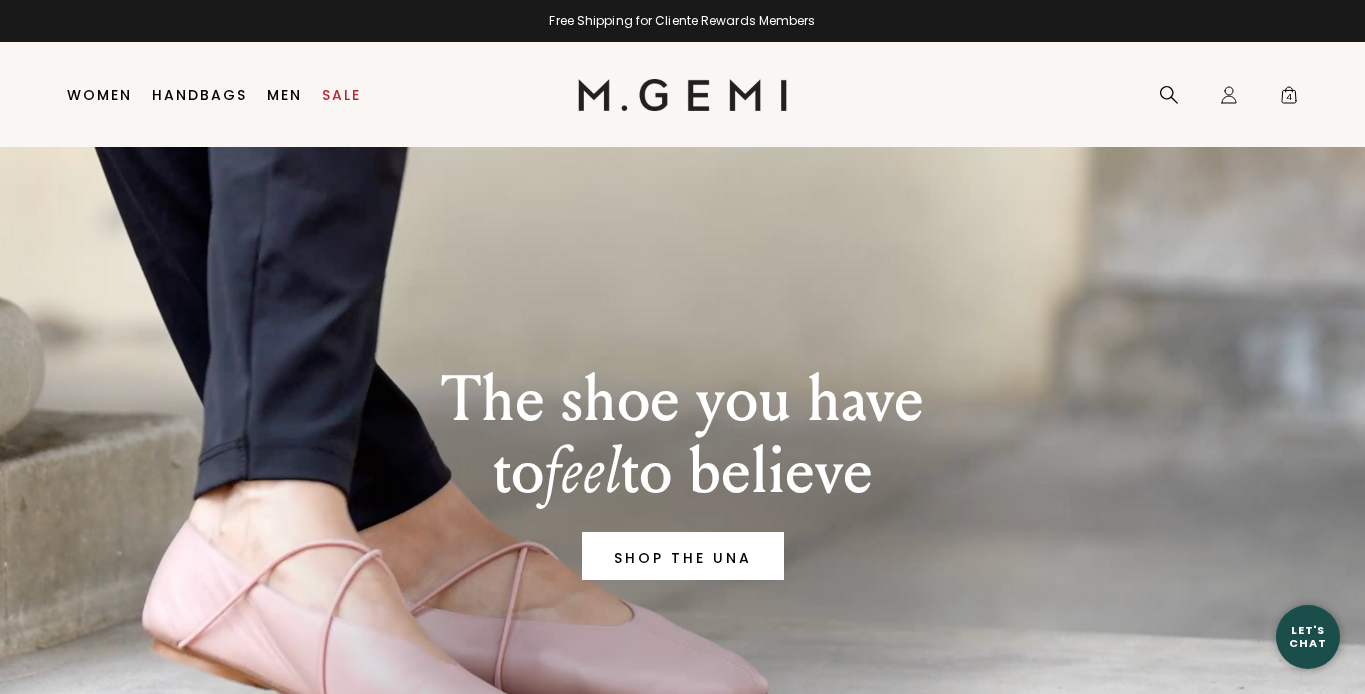 scroll, scrollTop: 0, scrollLeft: 0, axis: both 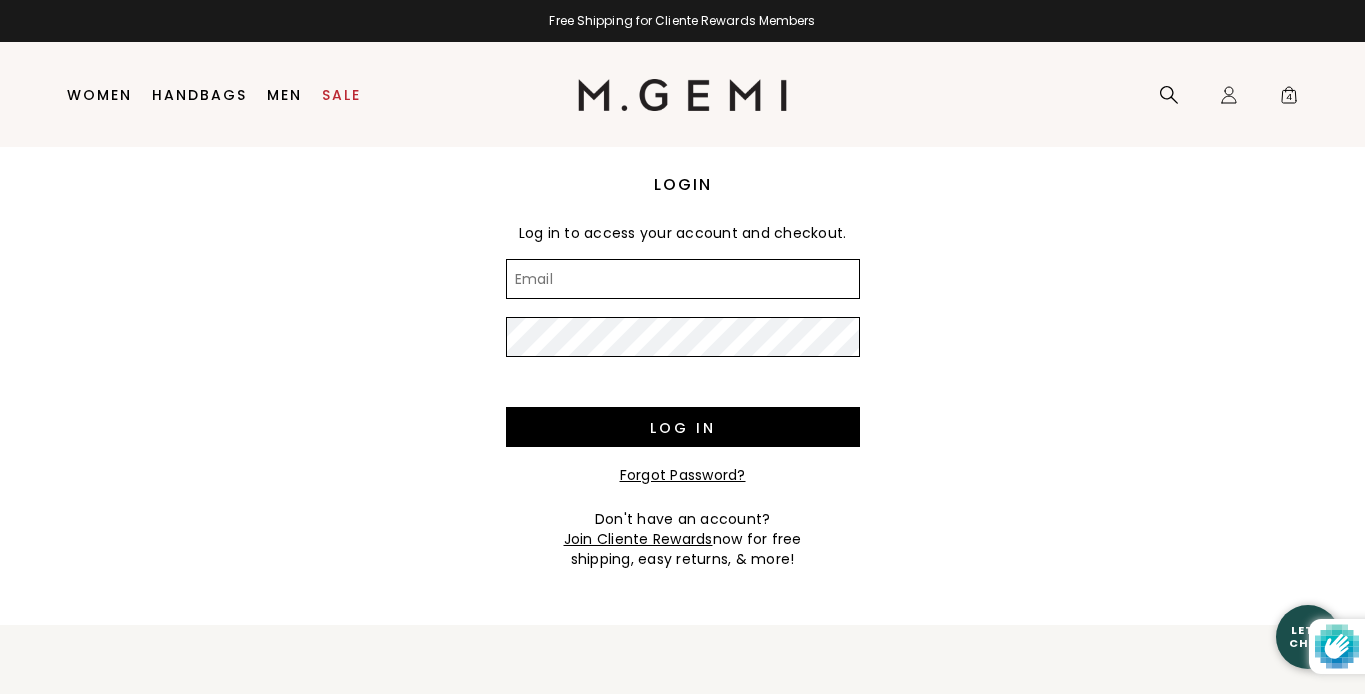 type on "dulcineazh@gmail.com" 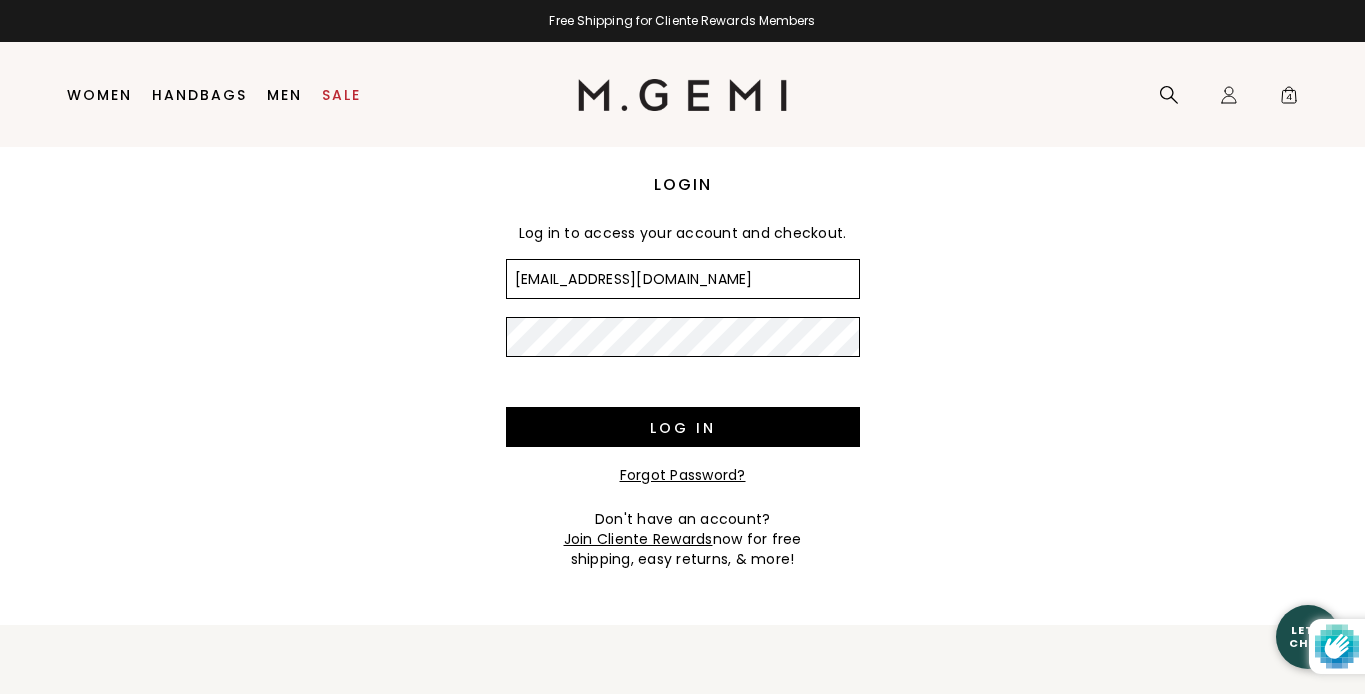 click on "Log in" at bounding box center (683, 427) 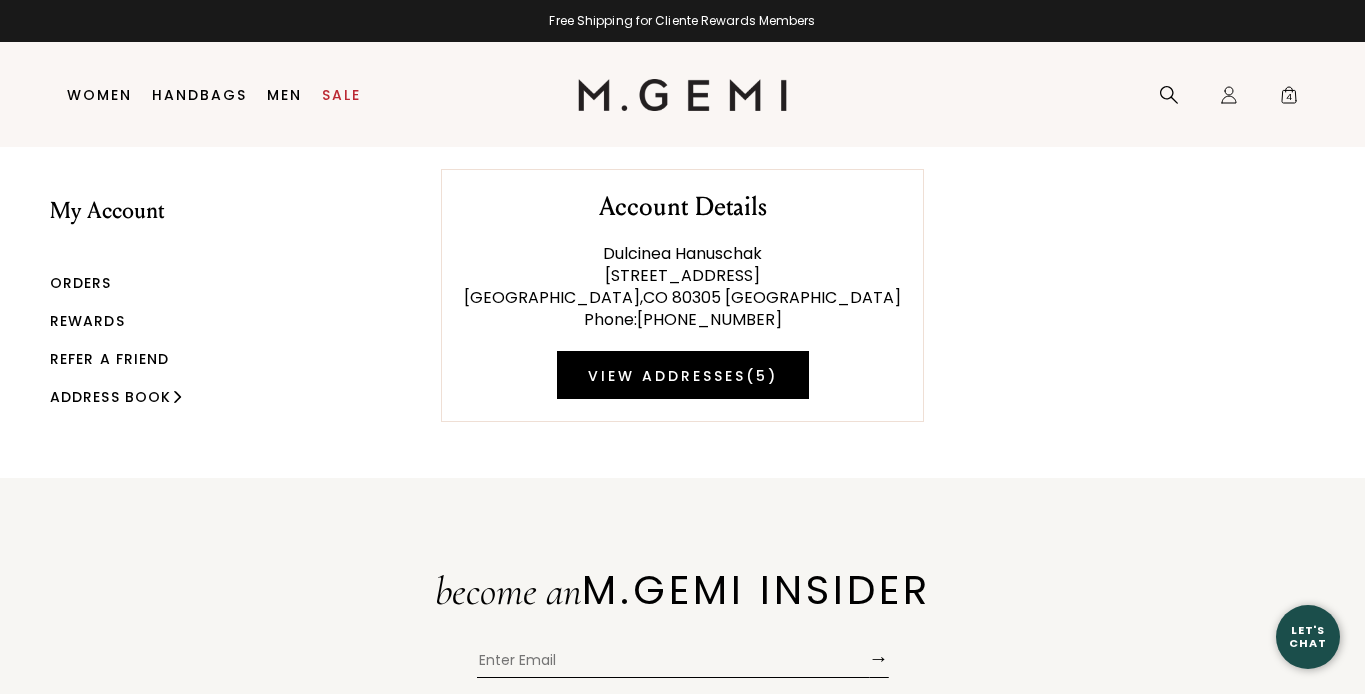 scroll, scrollTop: 0, scrollLeft: 0, axis: both 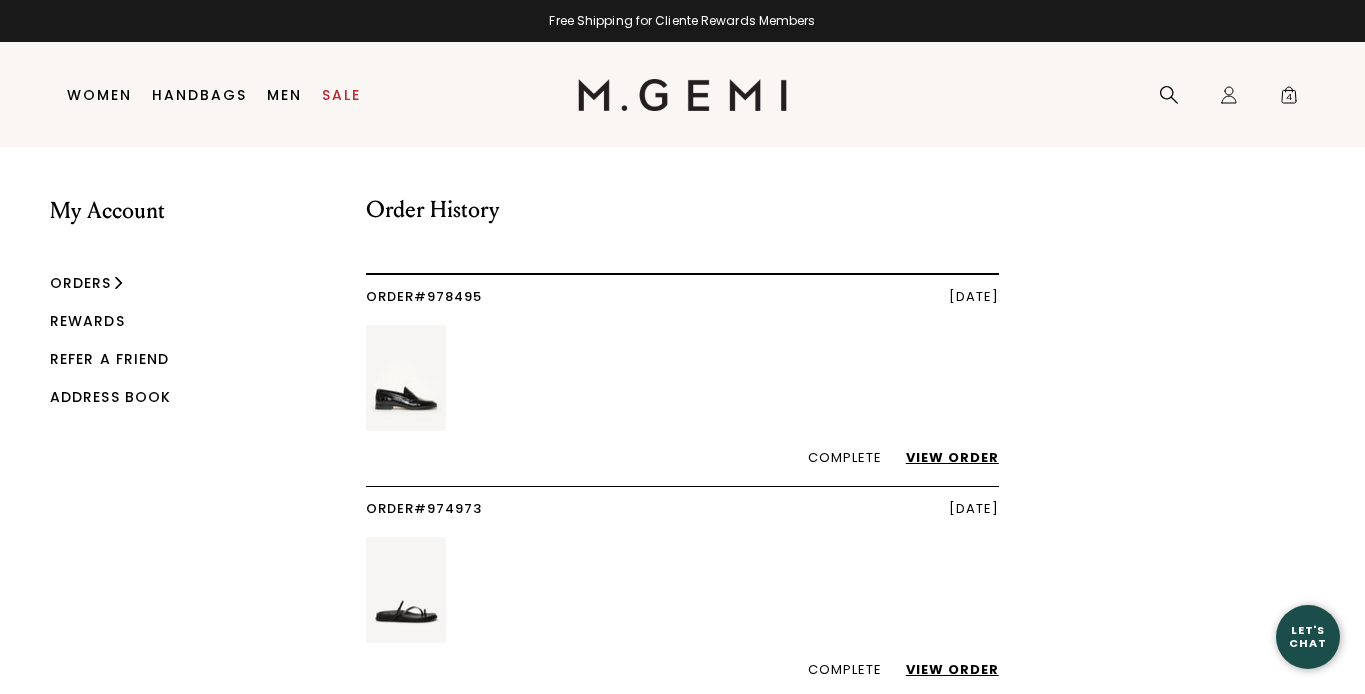 click on "Rewards" at bounding box center (87, 321) 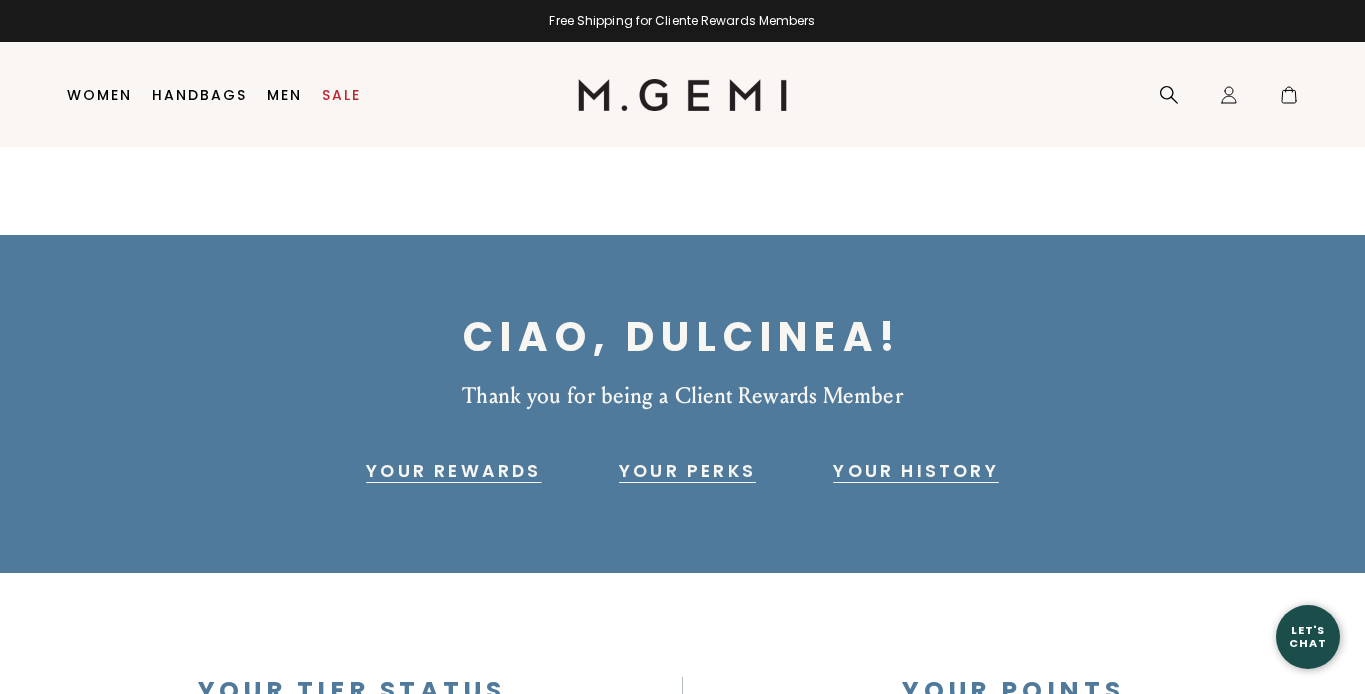 scroll, scrollTop: 0, scrollLeft: 0, axis: both 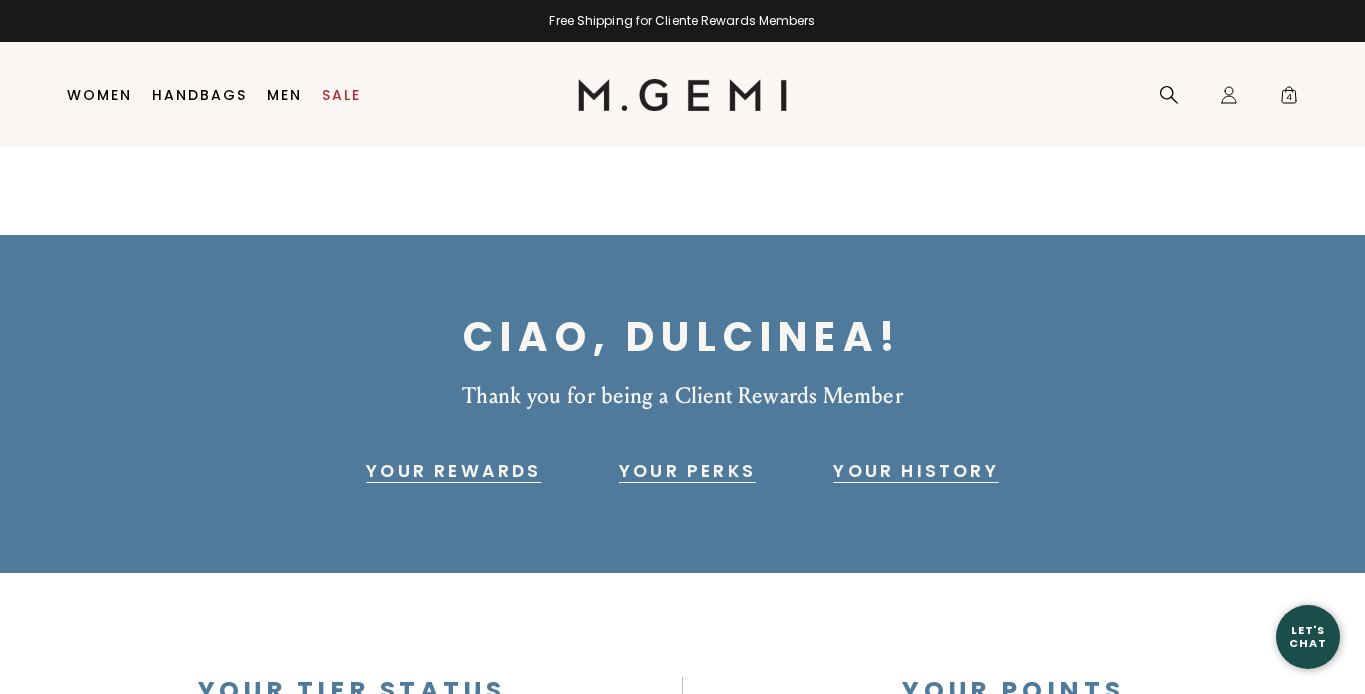 click on "Your Rewards" at bounding box center [453, 471] 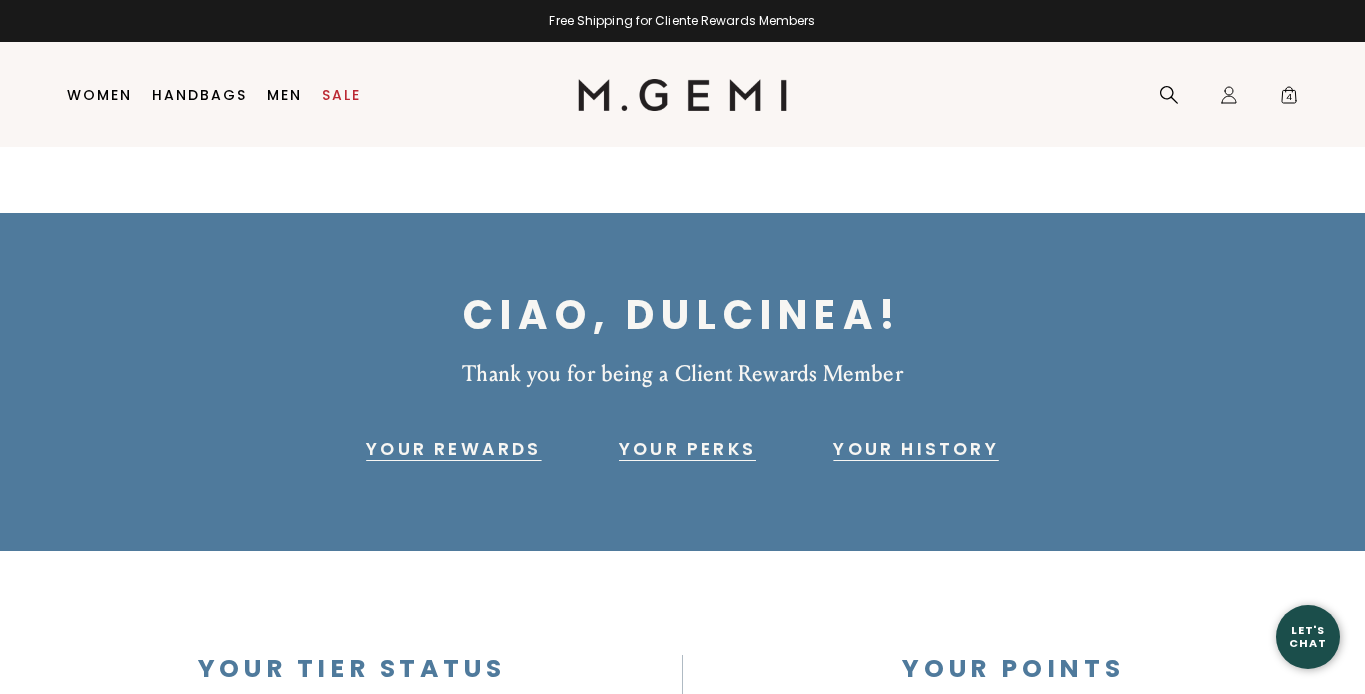 scroll, scrollTop: 15, scrollLeft: 0, axis: vertical 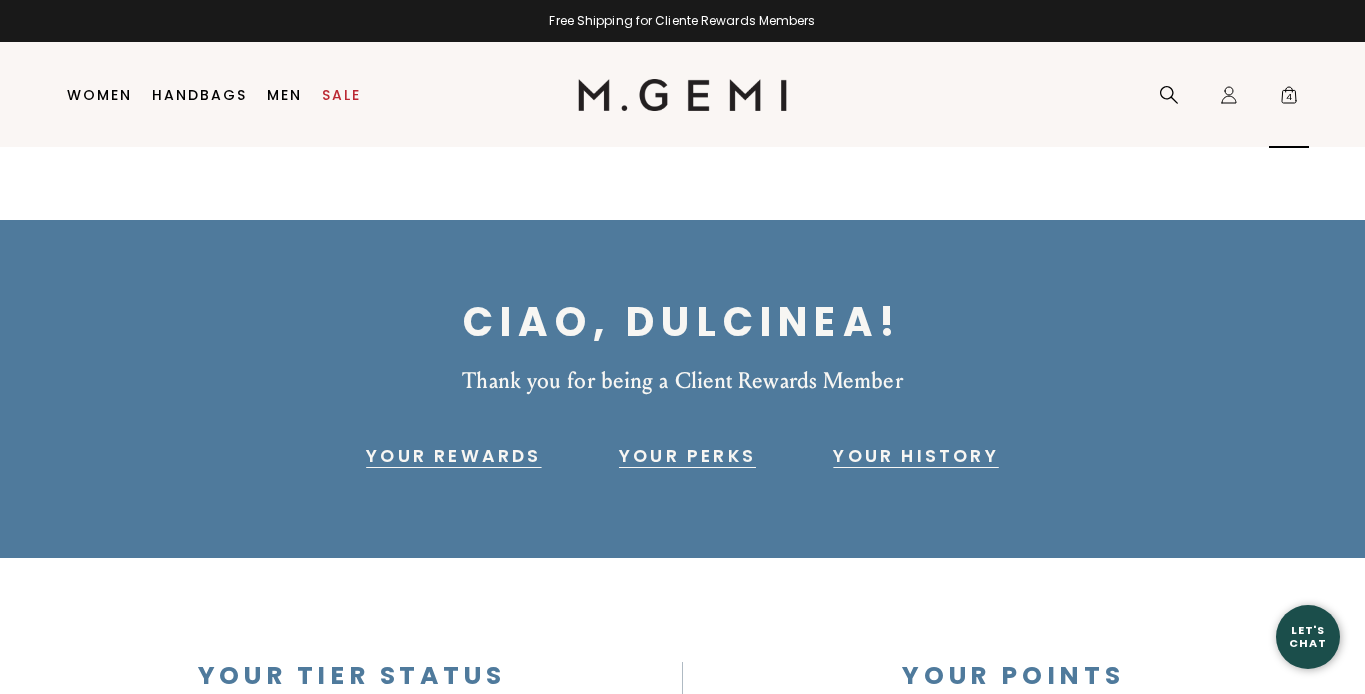 click on "4" at bounding box center [1289, 99] 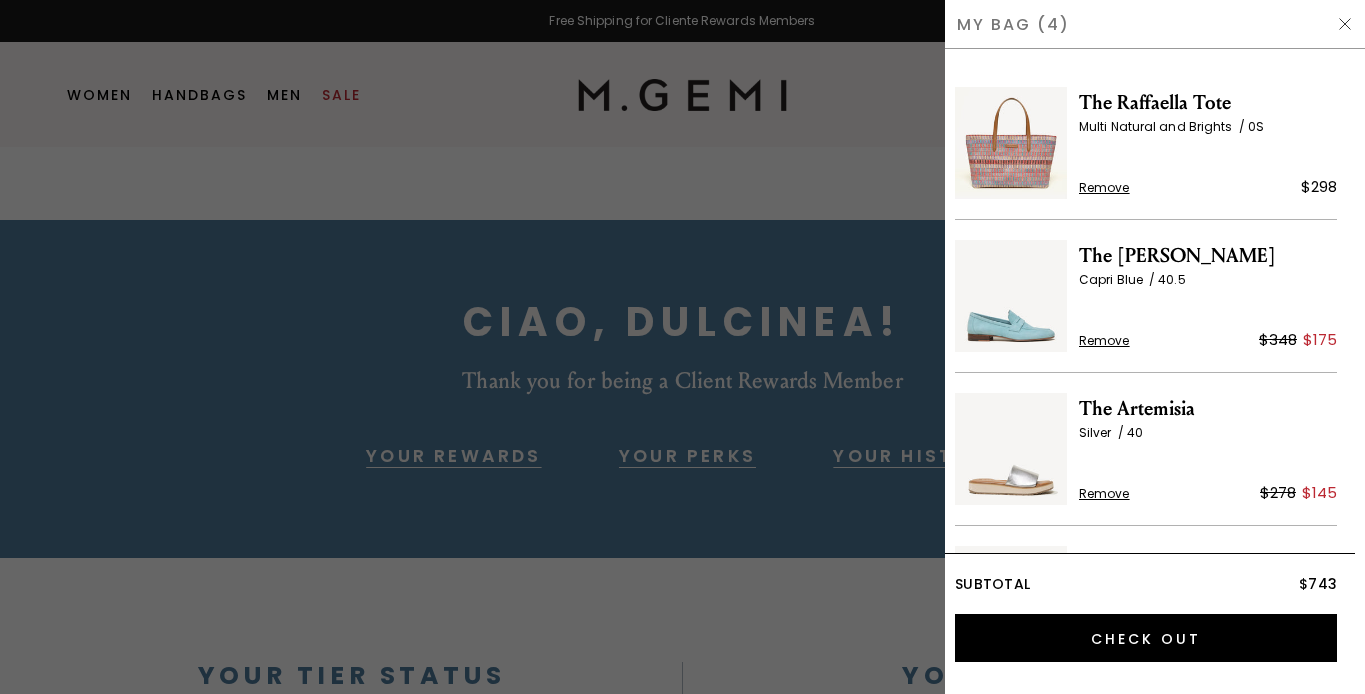 scroll, scrollTop: 0, scrollLeft: 0, axis: both 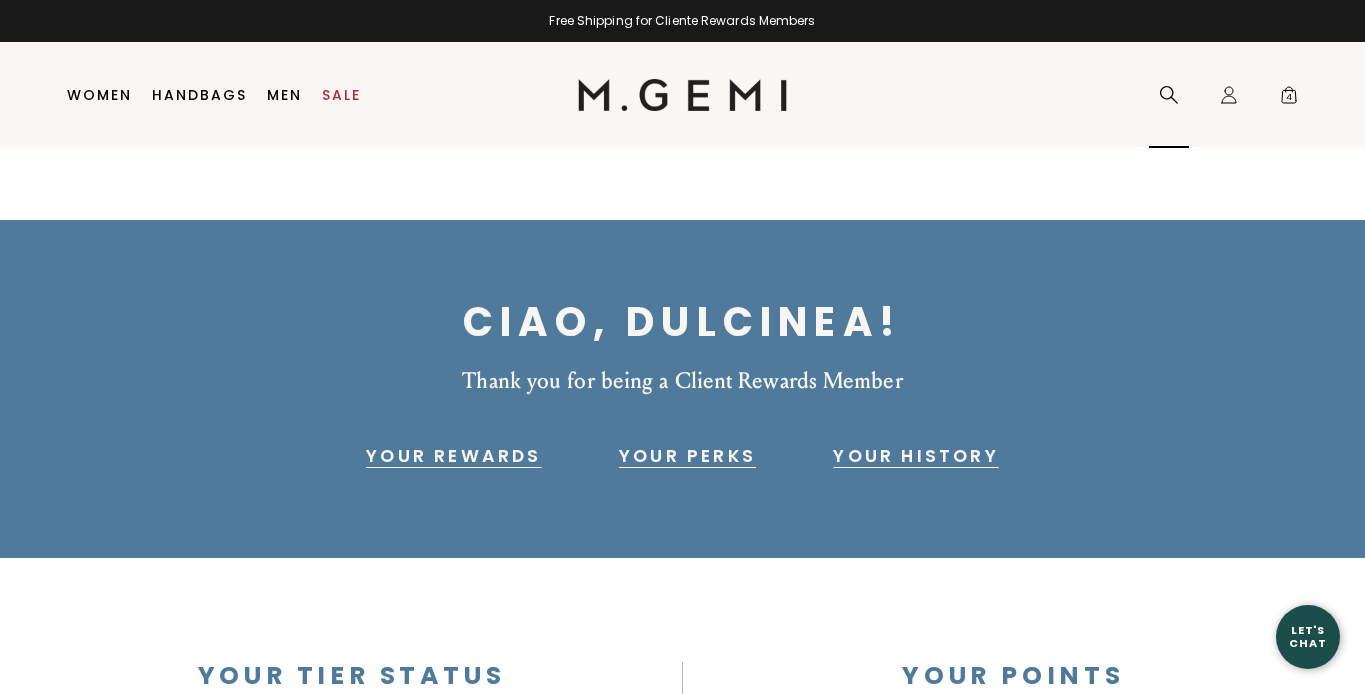 click 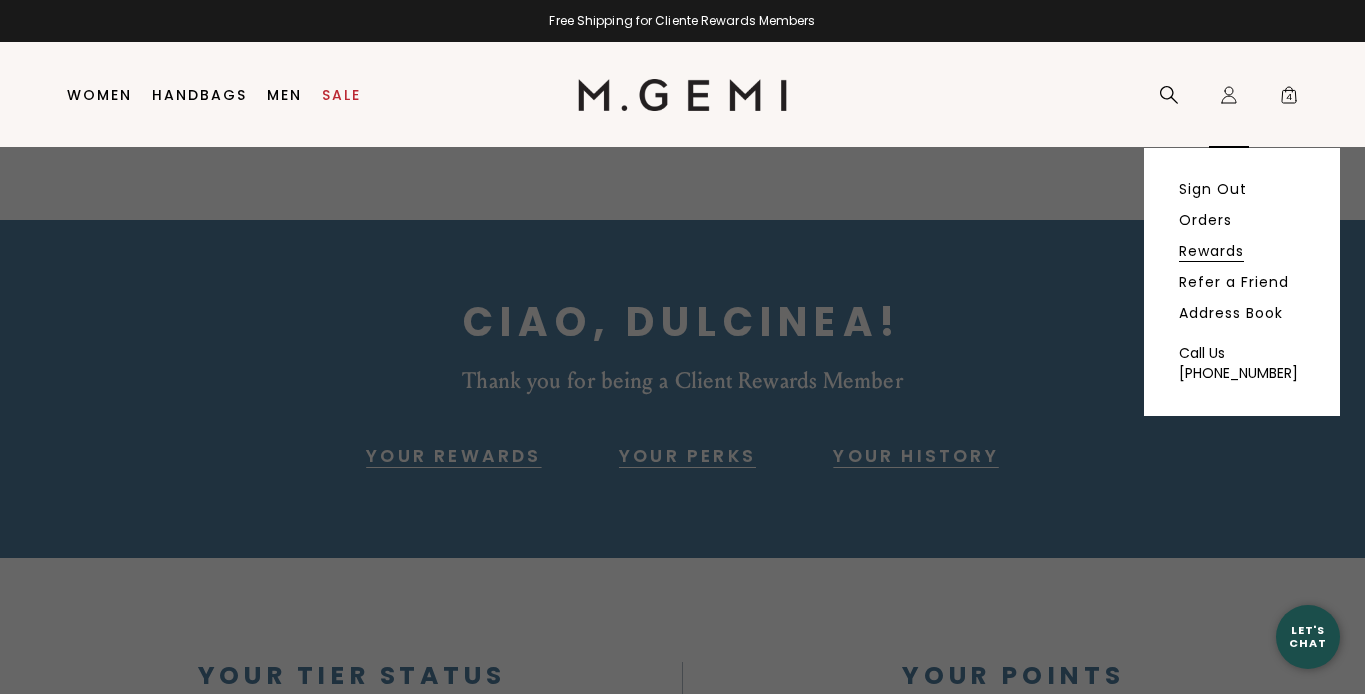 click on "Rewards" at bounding box center [1211, 251] 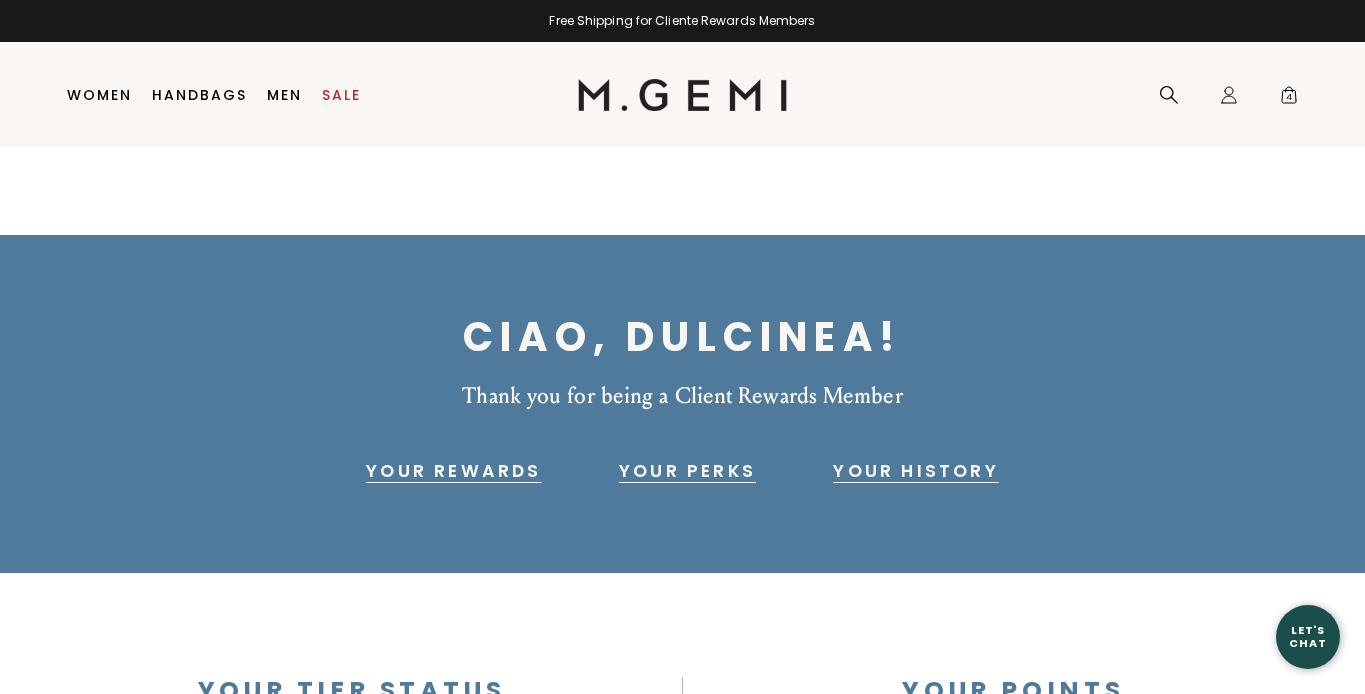 scroll, scrollTop: 0, scrollLeft: 0, axis: both 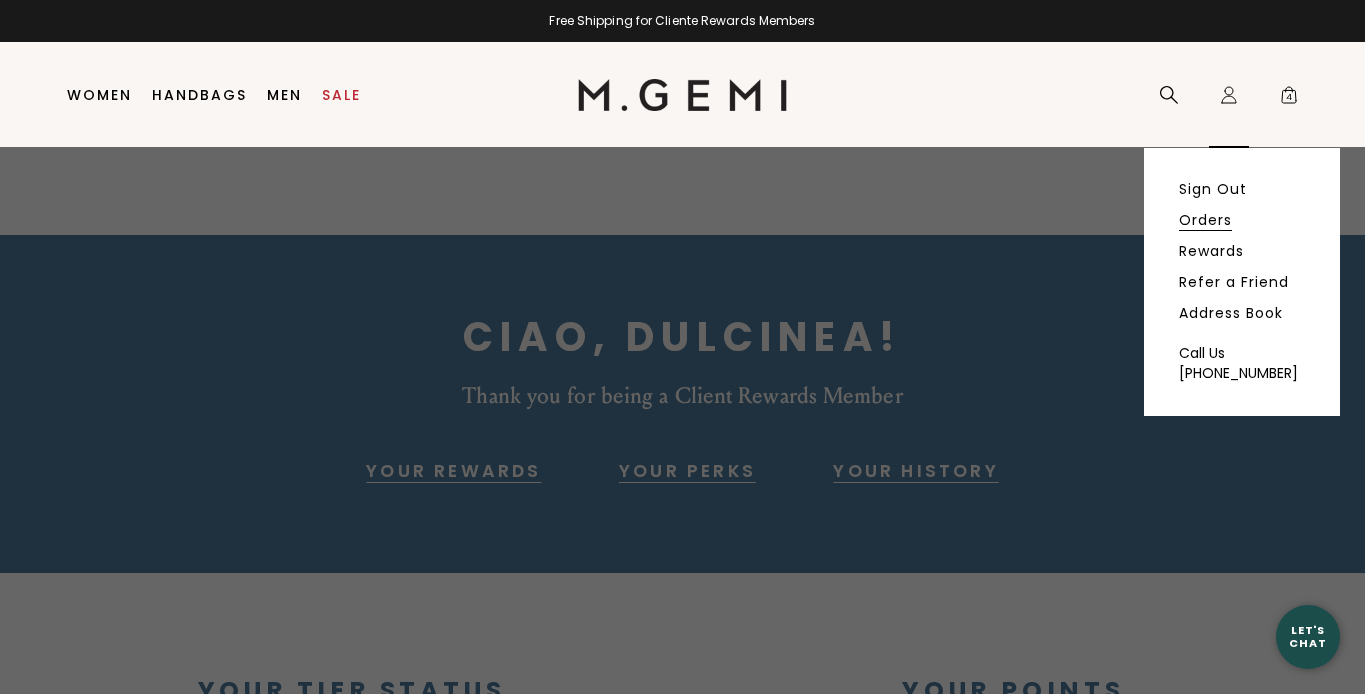 click on "Orders" at bounding box center (1205, 220) 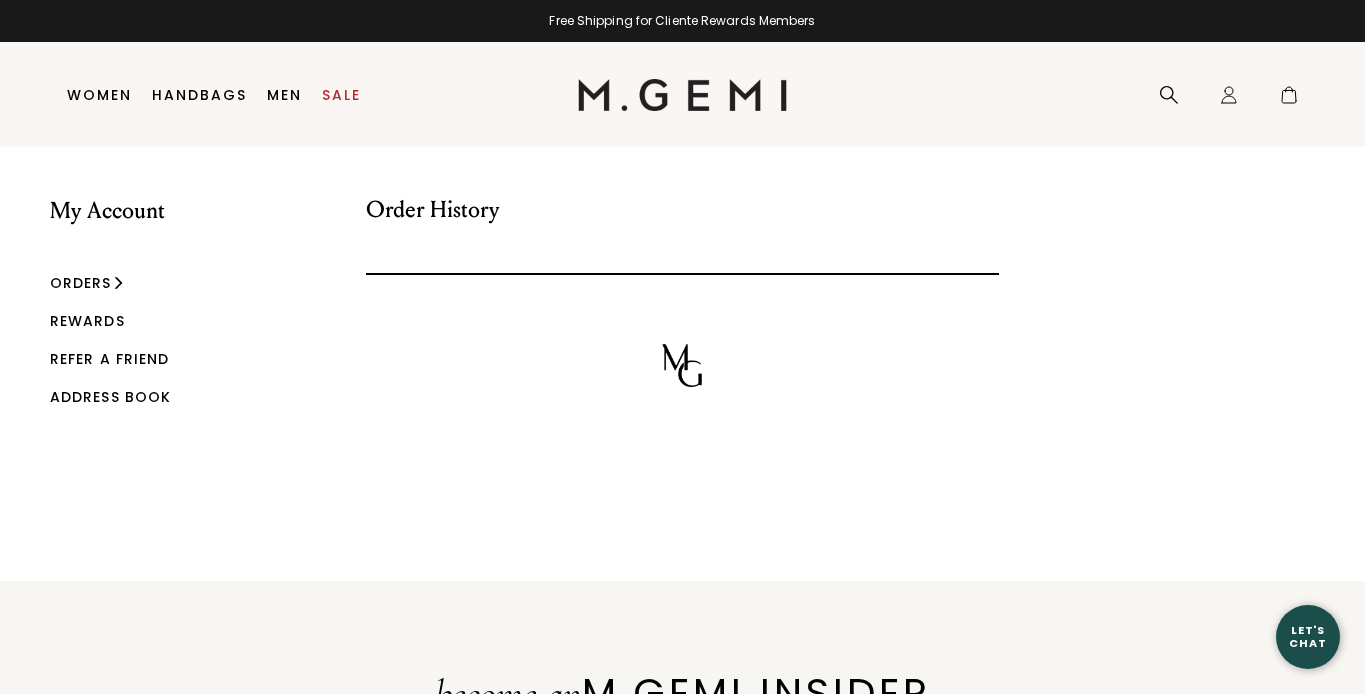 scroll, scrollTop: 0, scrollLeft: 0, axis: both 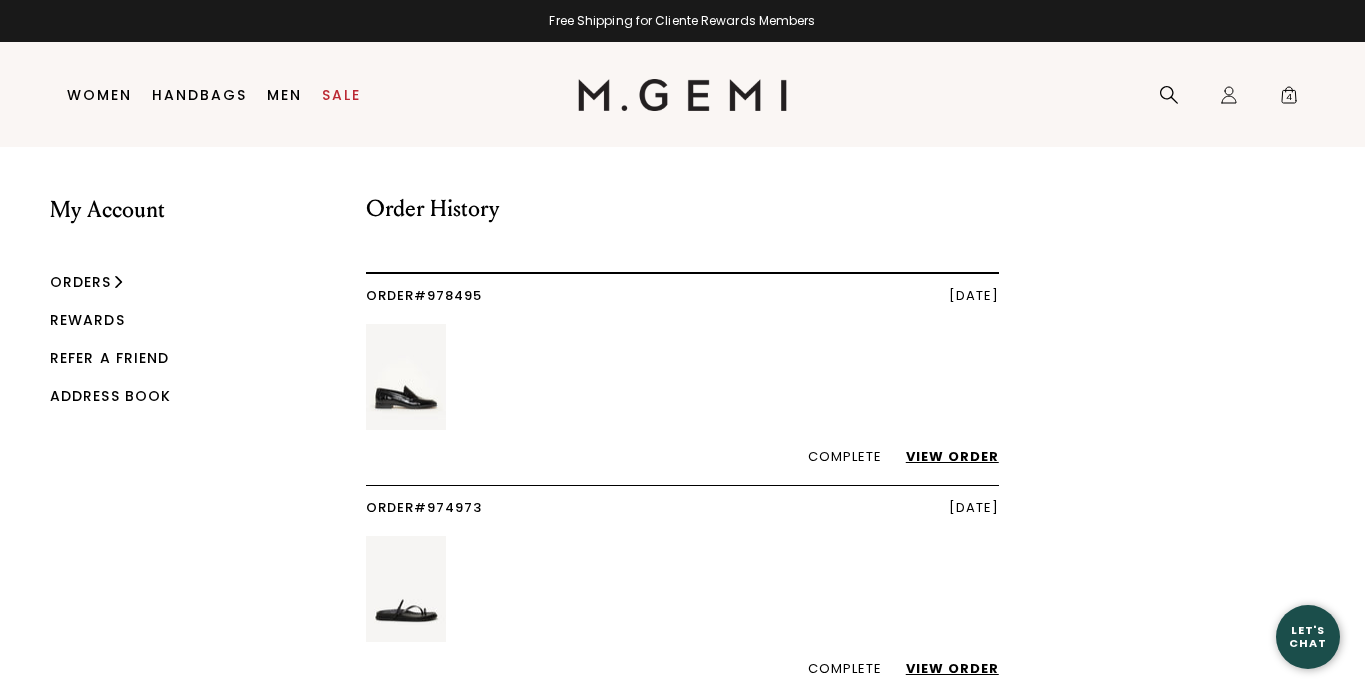 click on "View Order" at bounding box center [942, 456] 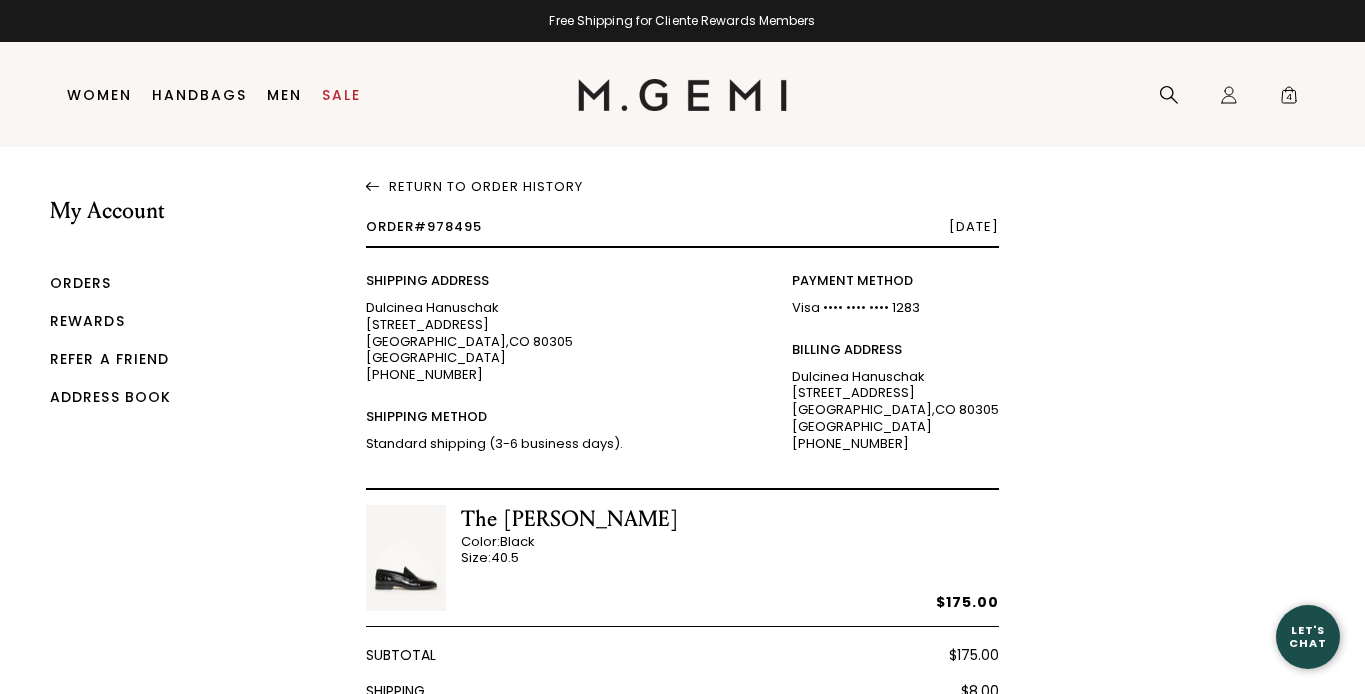 scroll, scrollTop: 0, scrollLeft: 0, axis: both 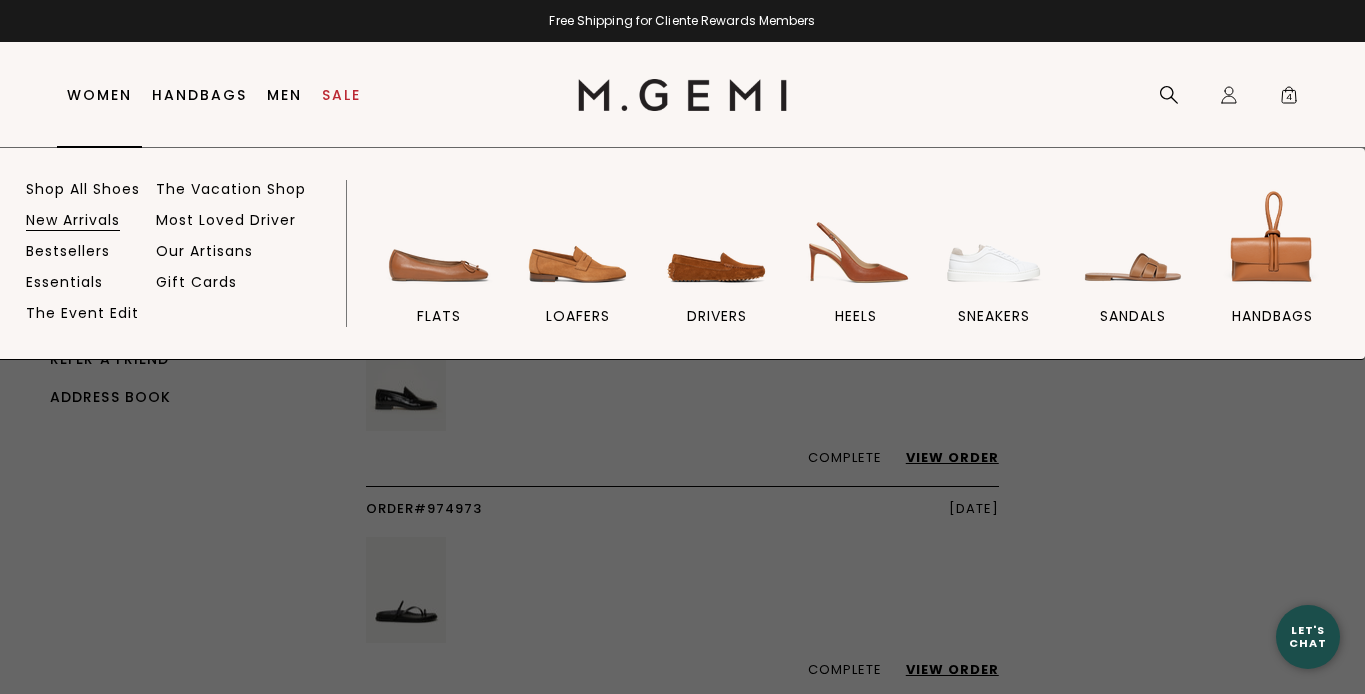 click on "New Arrivals" at bounding box center [73, 220] 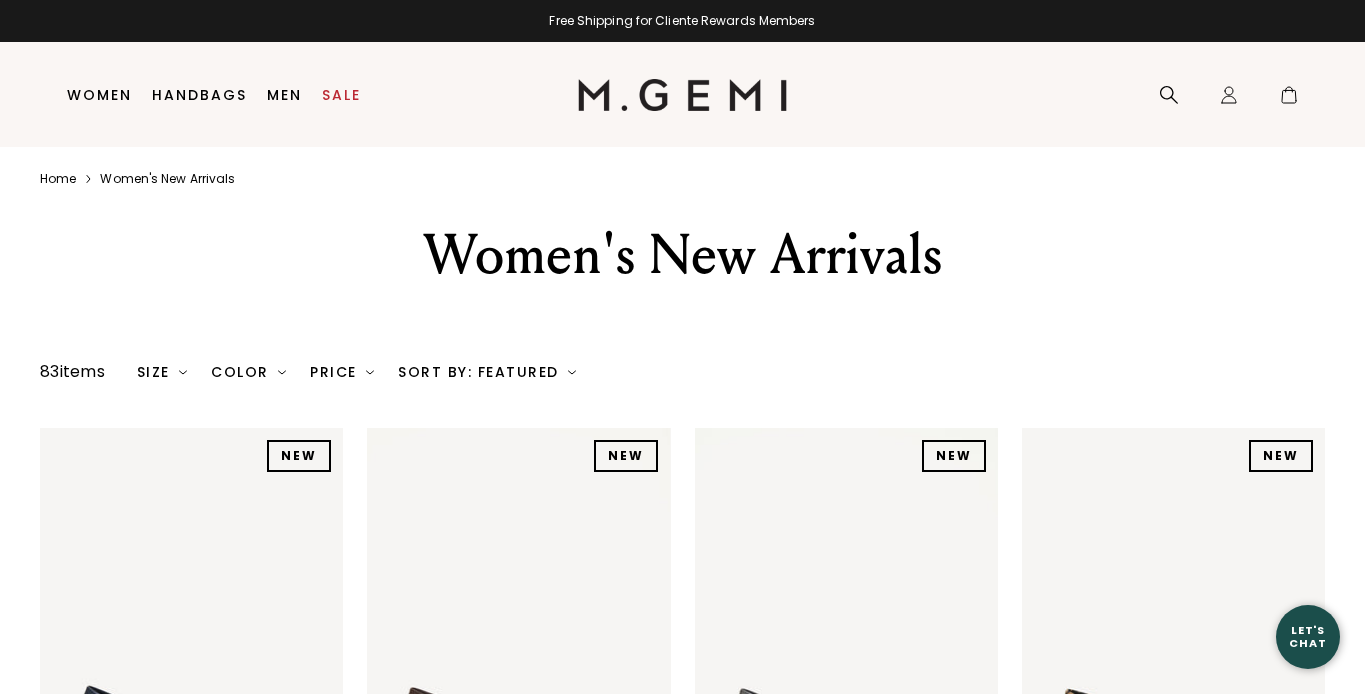scroll, scrollTop: 0, scrollLeft: 0, axis: both 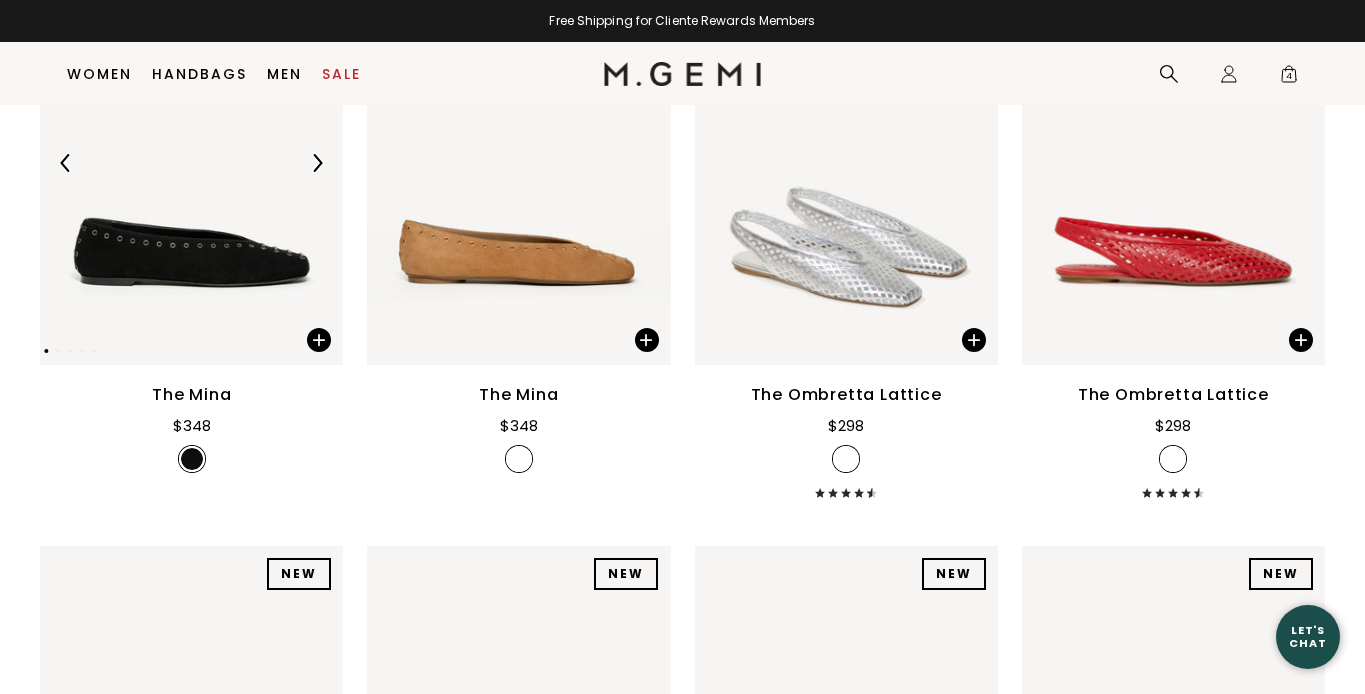click at bounding box center (191, 163) 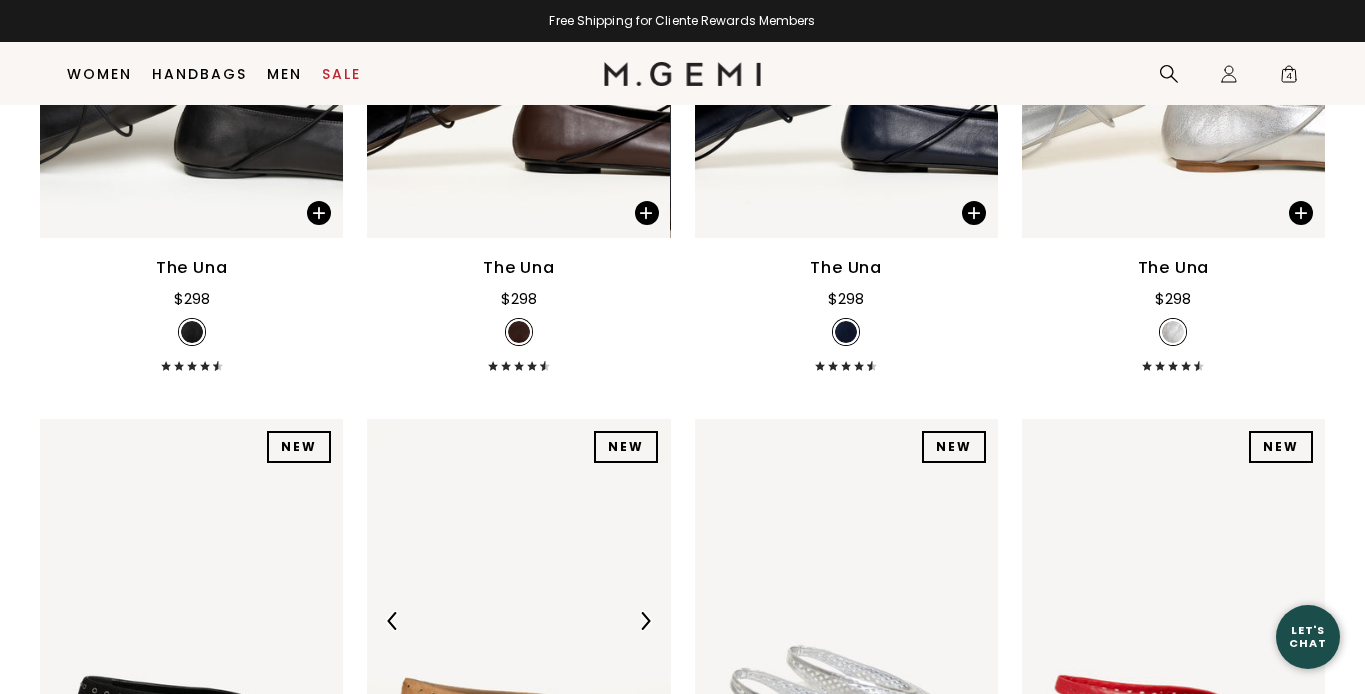 scroll, scrollTop: 1570, scrollLeft: 0, axis: vertical 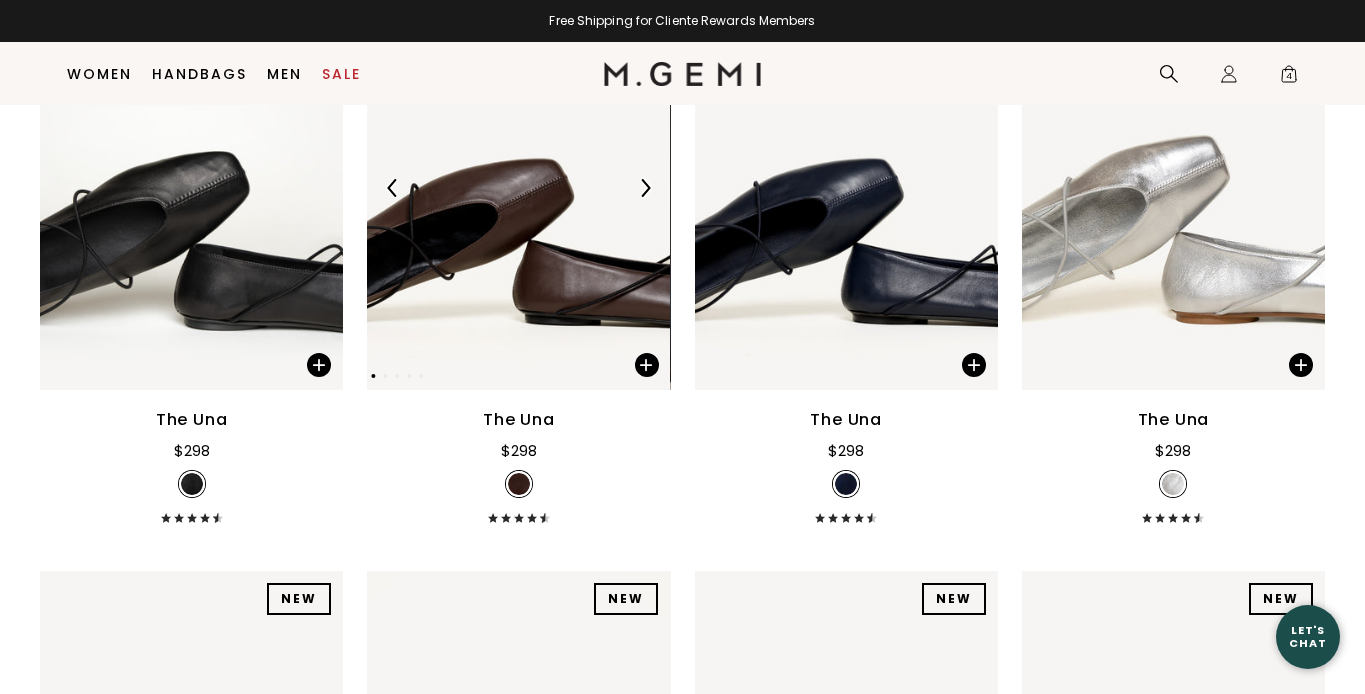 click at bounding box center (518, 188) 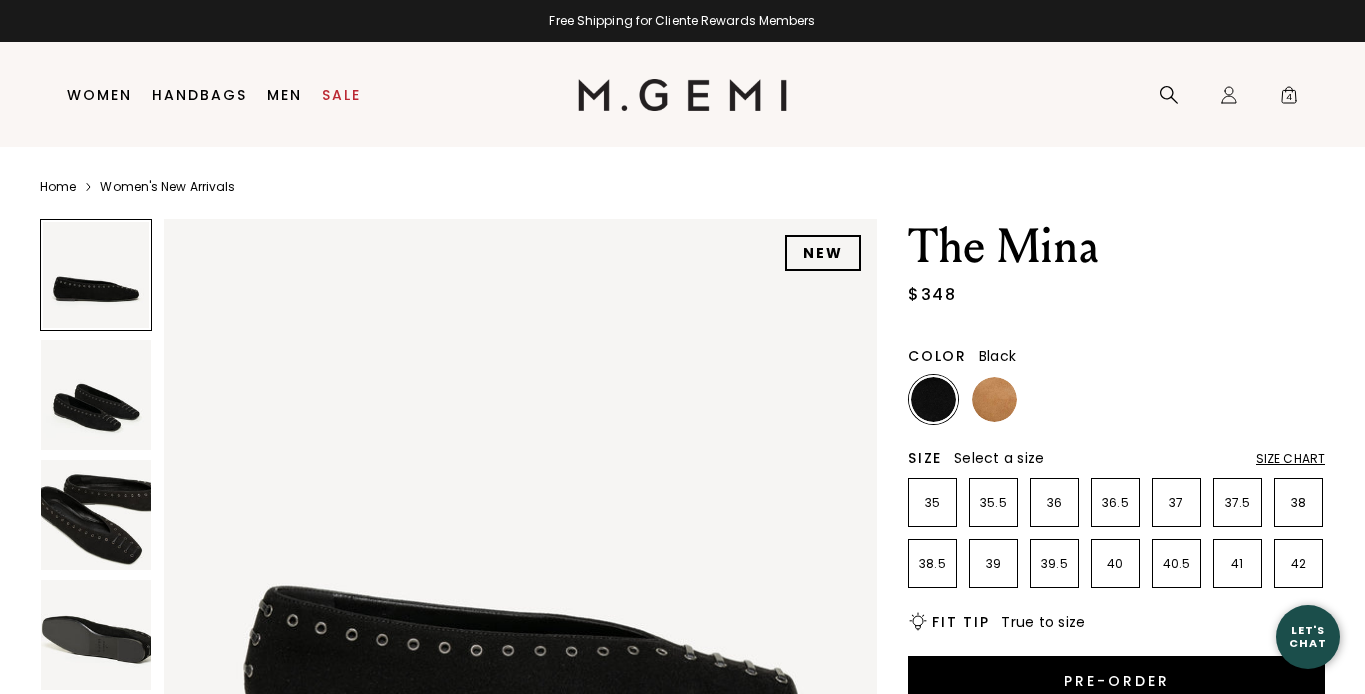 scroll, scrollTop: 0, scrollLeft: 0, axis: both 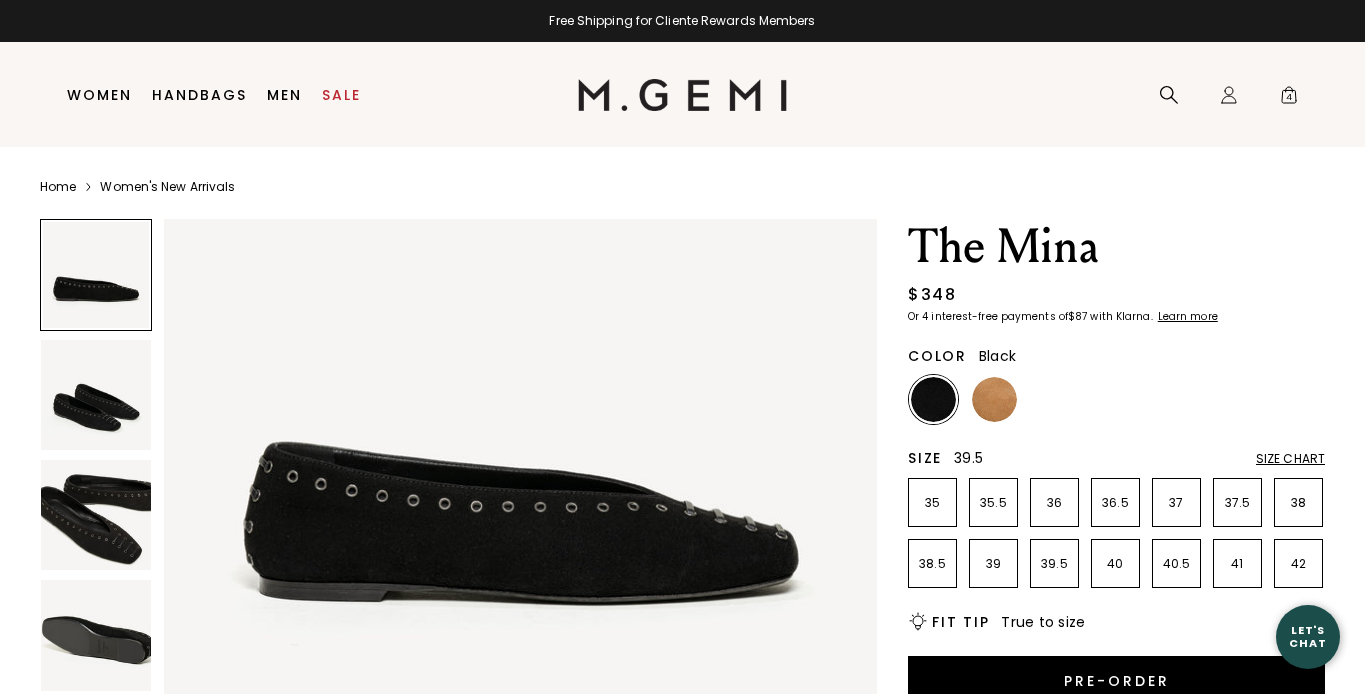 click on "39.5" at bounding box center (1054, 563) 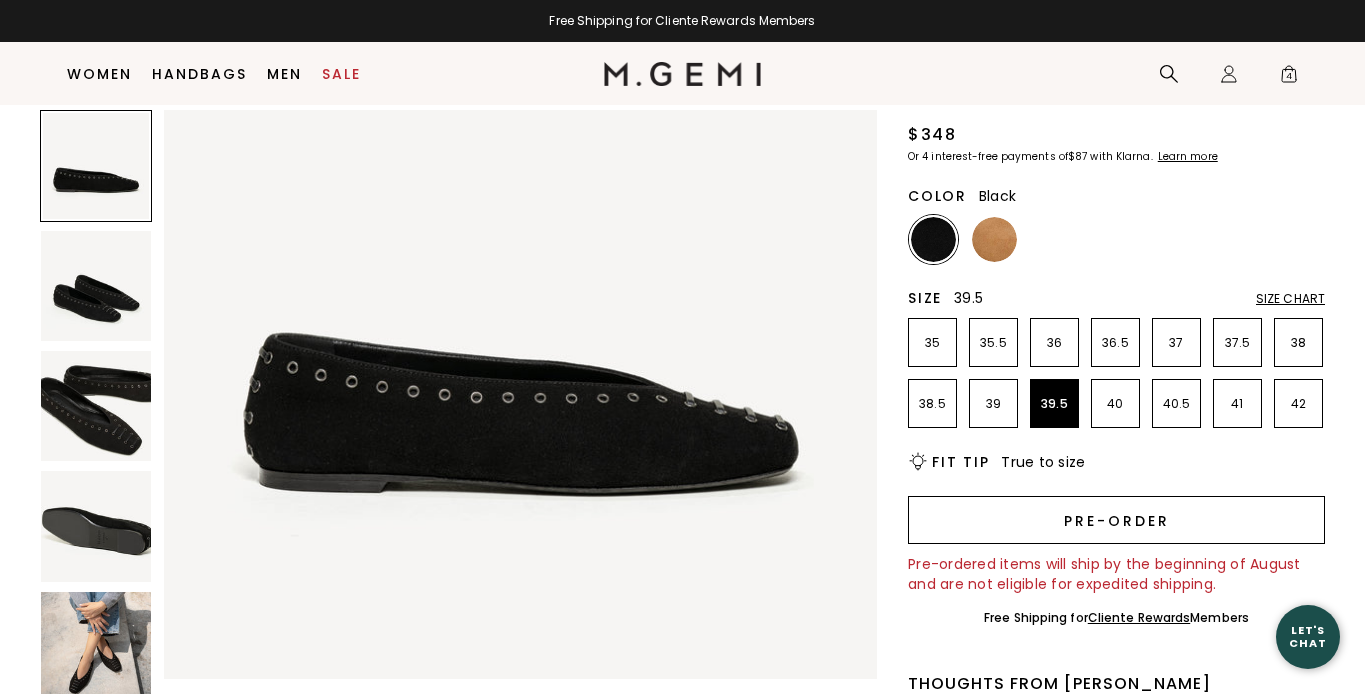 scroll, scrollTop: 0, scrollLeft: 0, axis: both 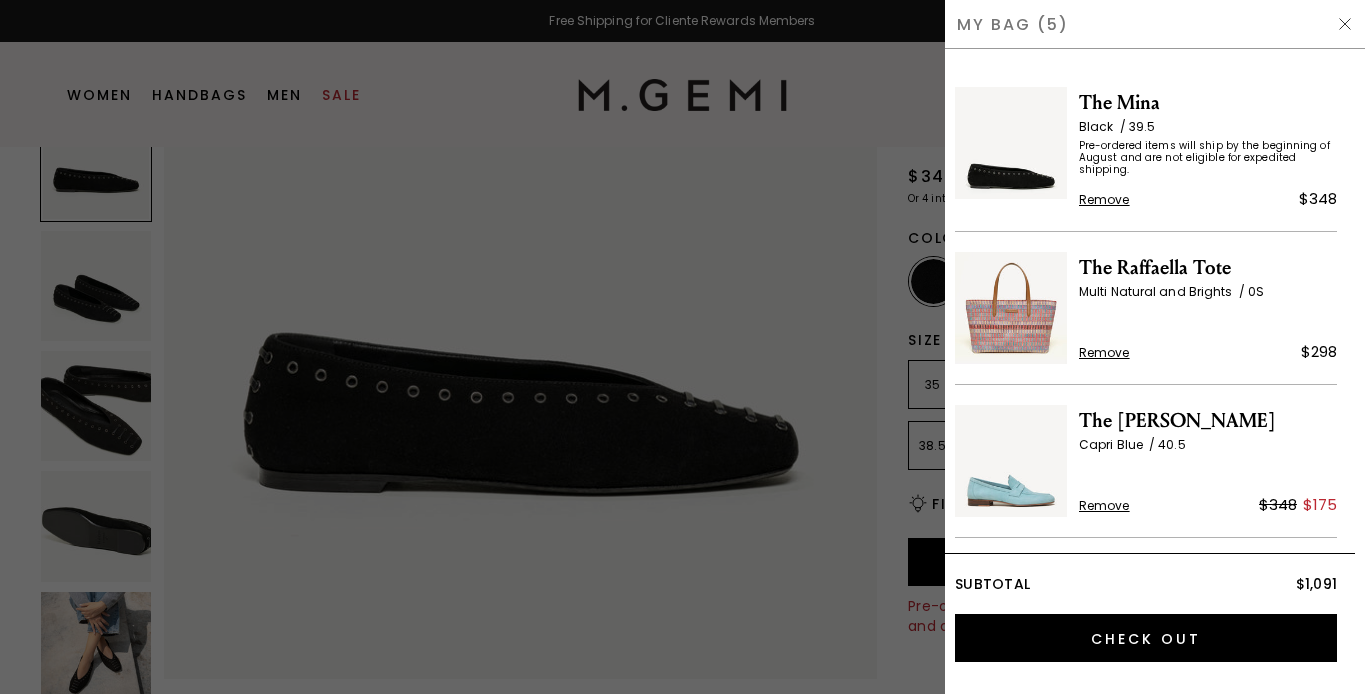 click at bounding box center [1345, 24] 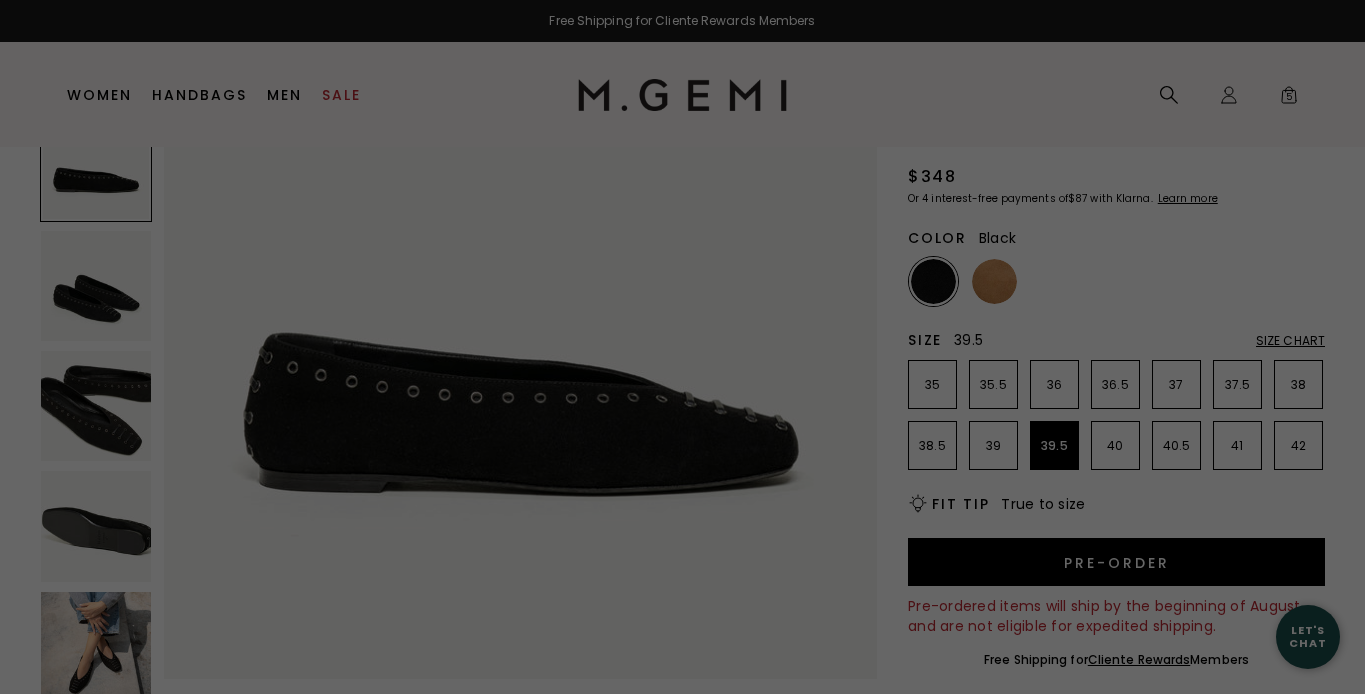 scroll, scrollTop: 118, scrollLeft: 0, axis: vertical 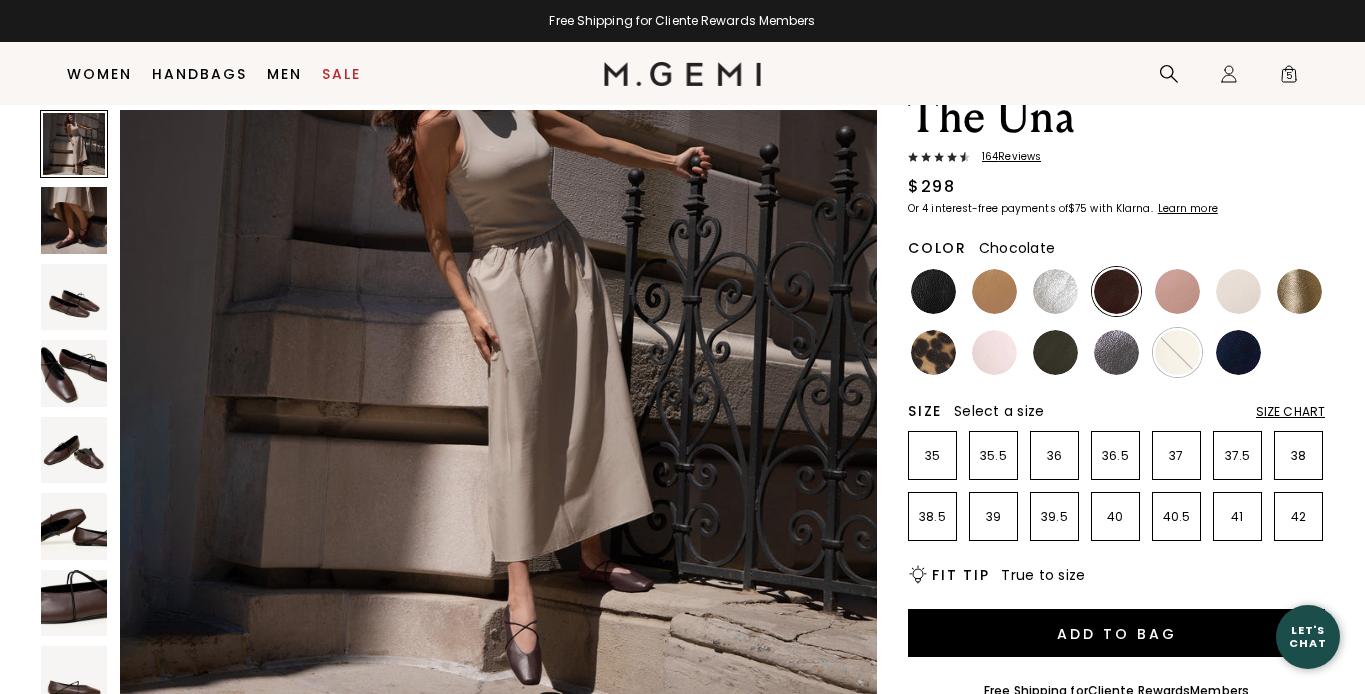 click at bounding box center (74, 450) 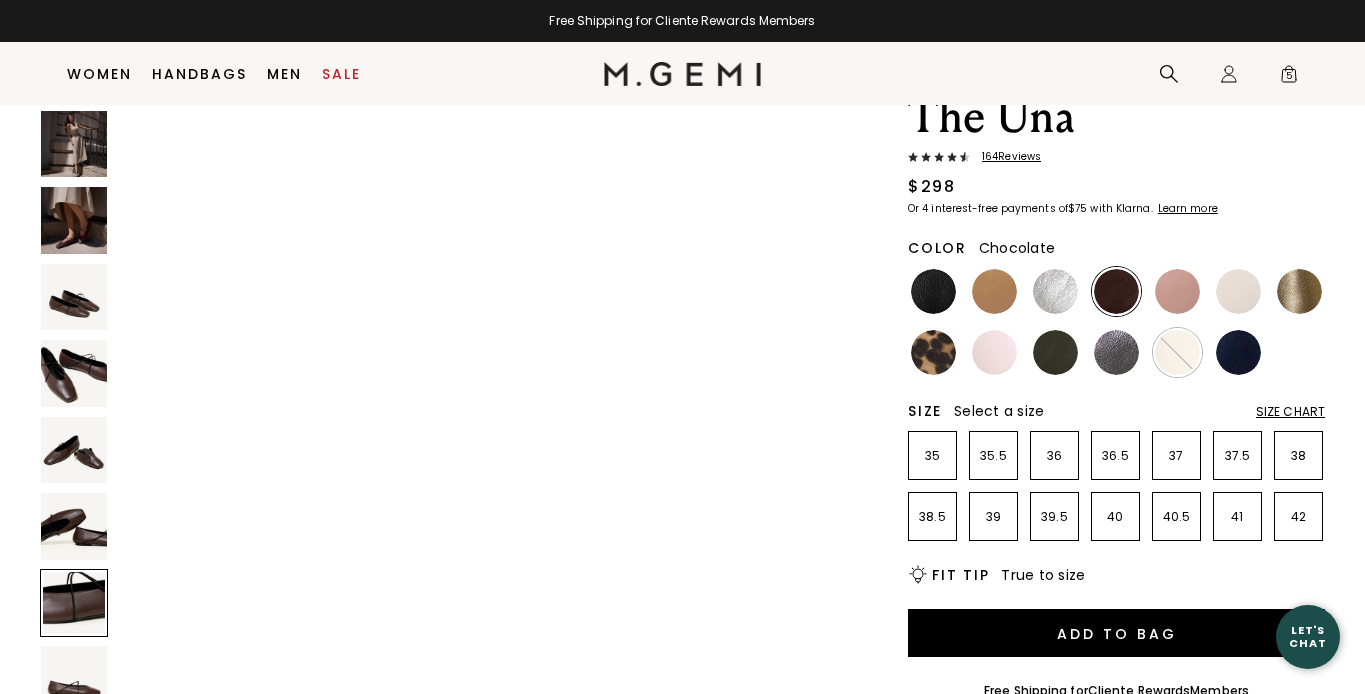 scroll, scrollTop: 4694, scrollLeft: 0, axis: vertical 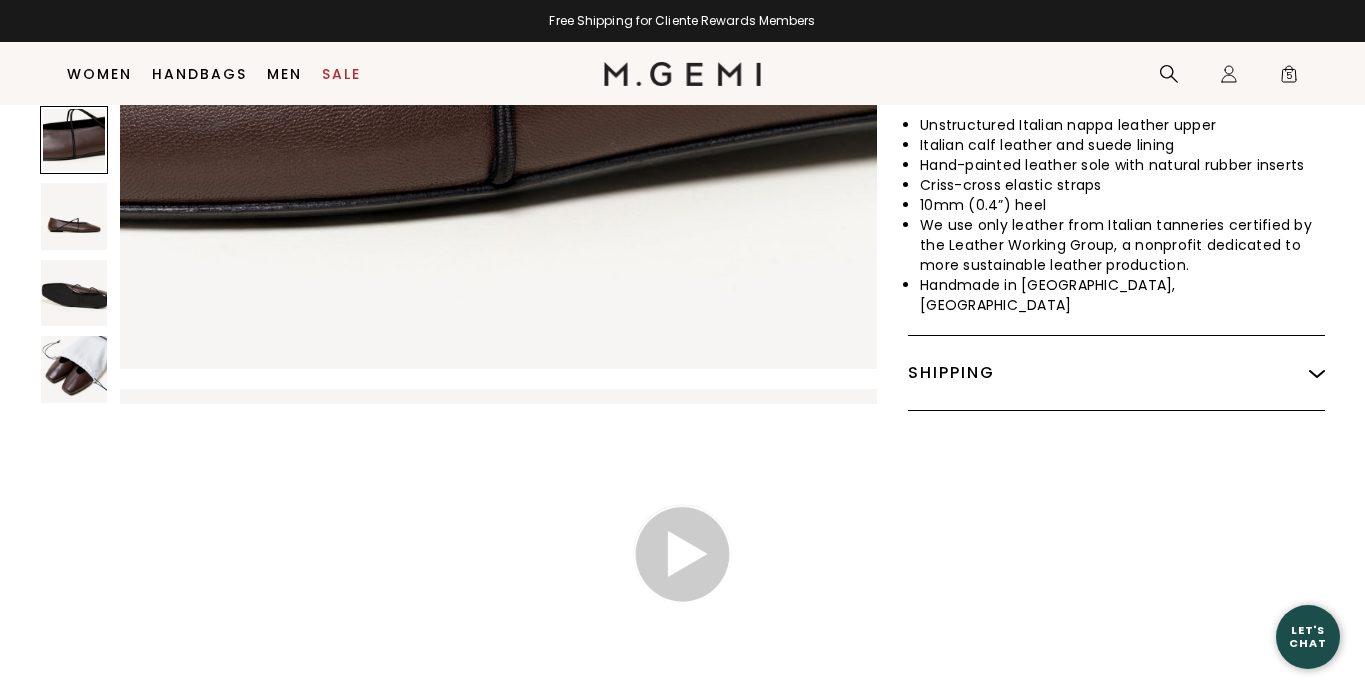 click at bounding box center (74, 216) 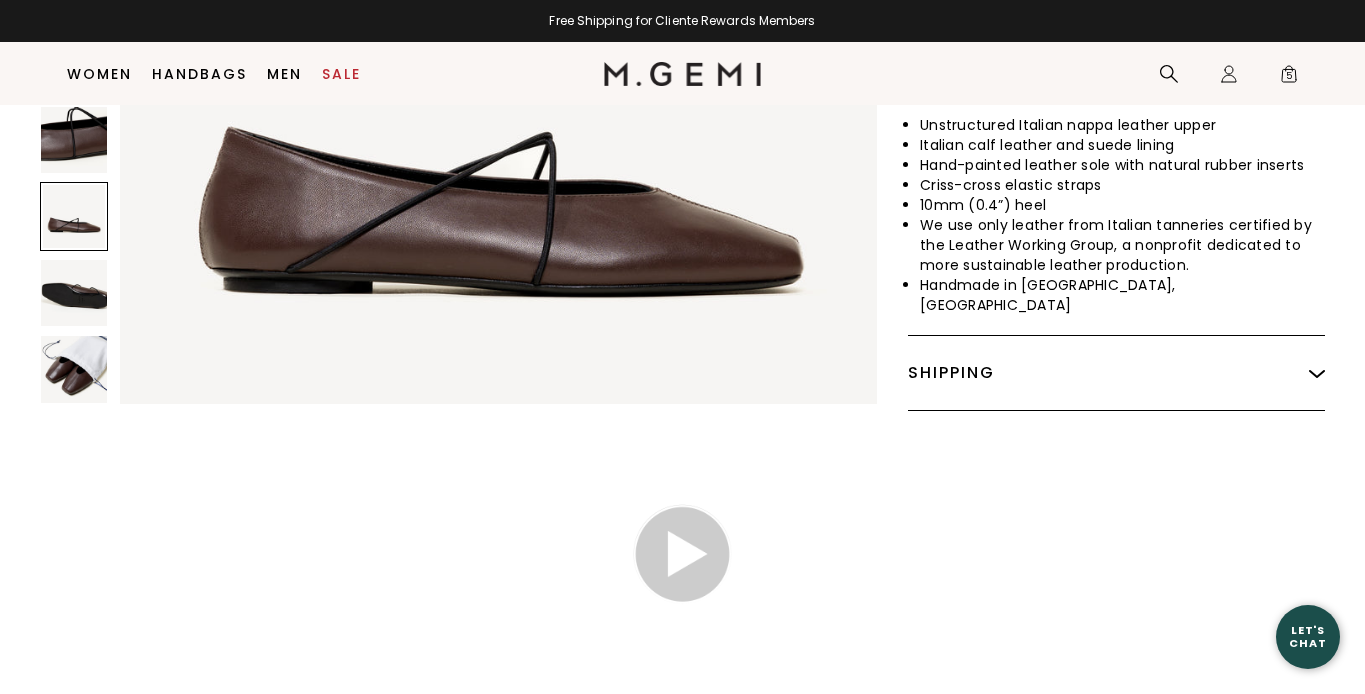 scroll, scrollTop: 5436, scrollLeft: 0, axis: vertical 